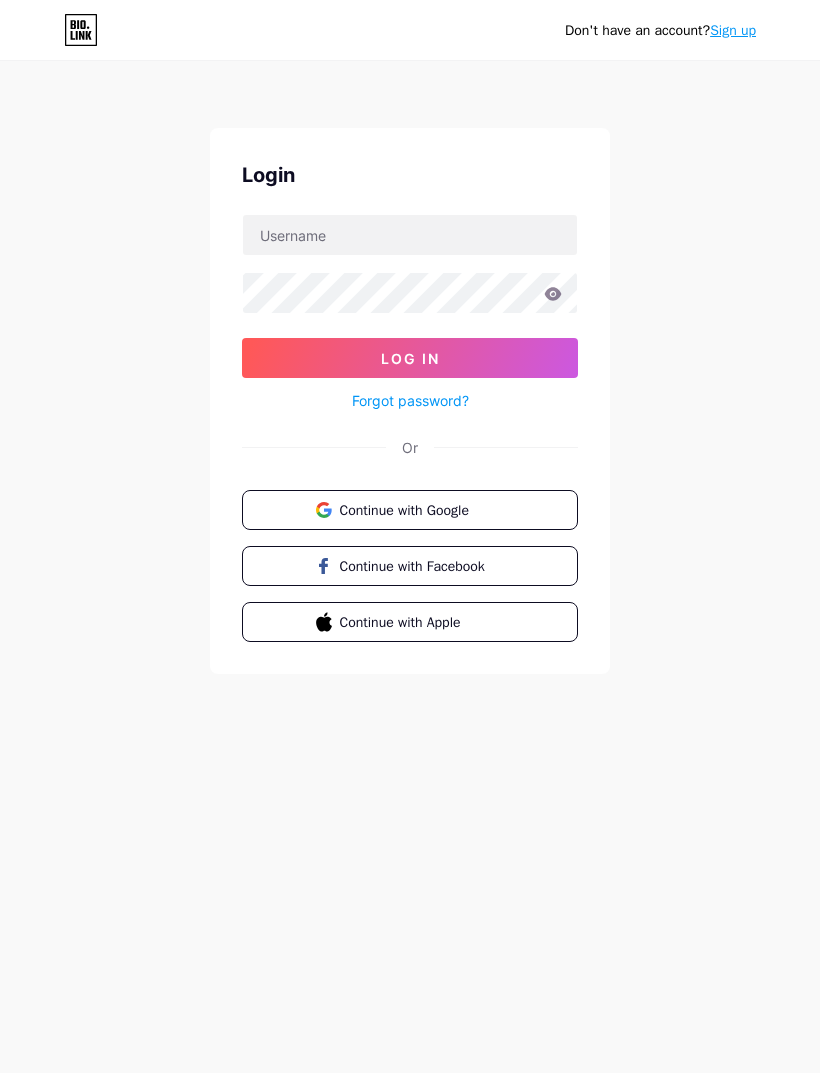 scroll, scrollTop: 0, scrollLeft: 0, axis: both 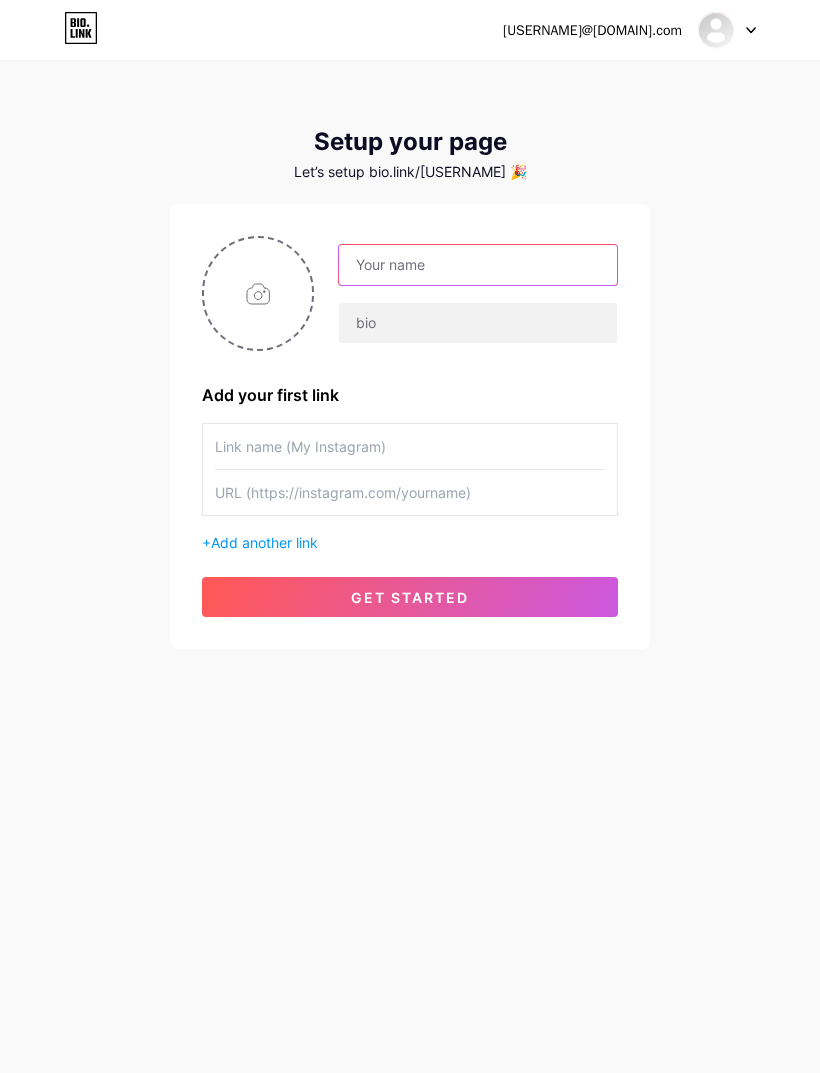 click at bounding box center (478, 265) 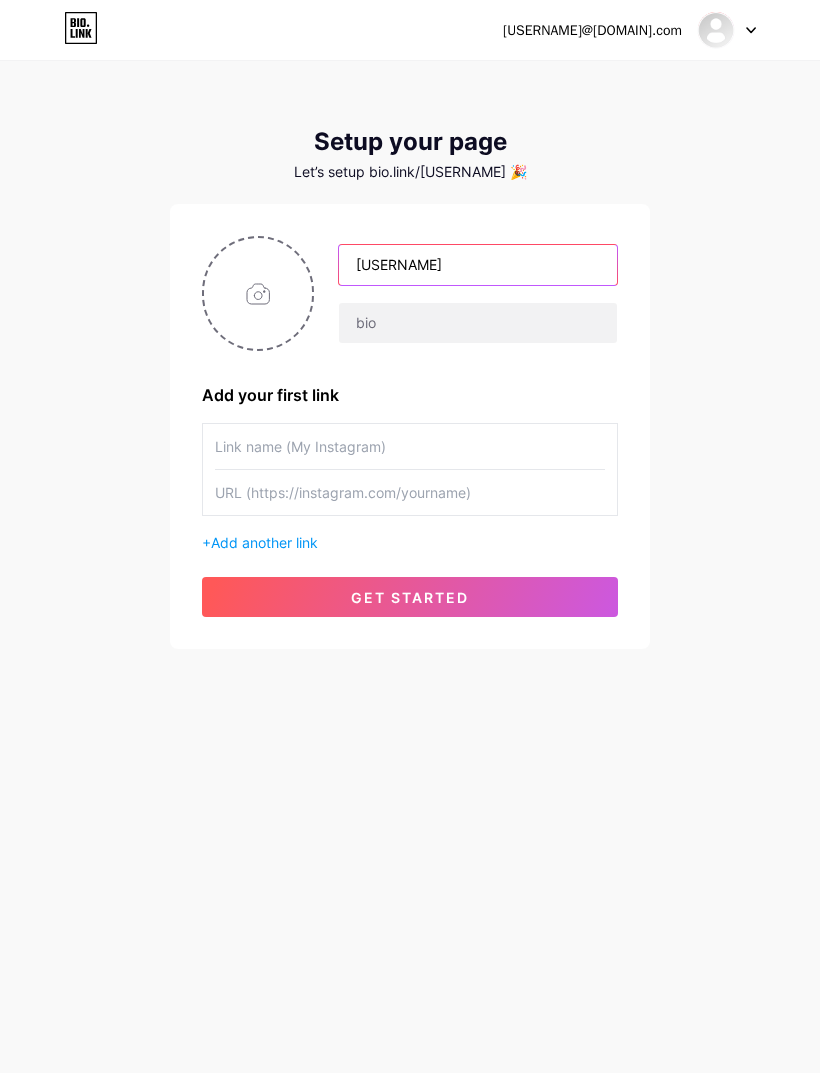 type on "Lpm" 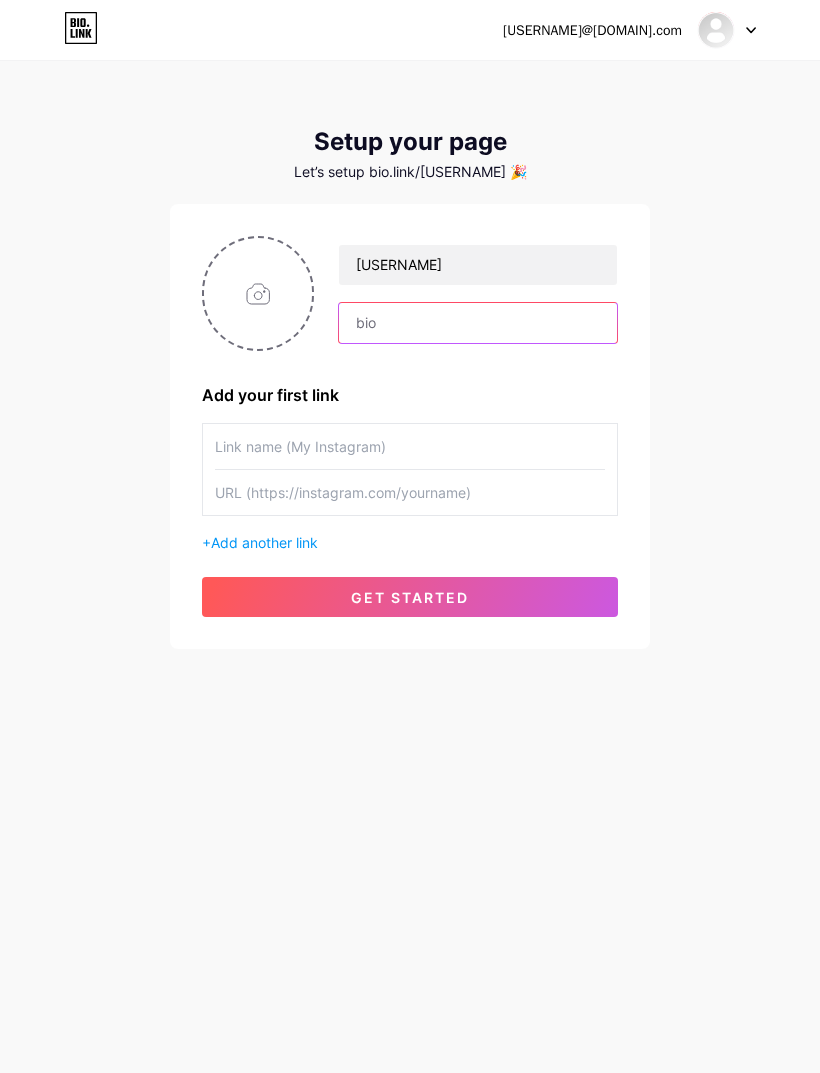 click at bounding box center [478, 323] 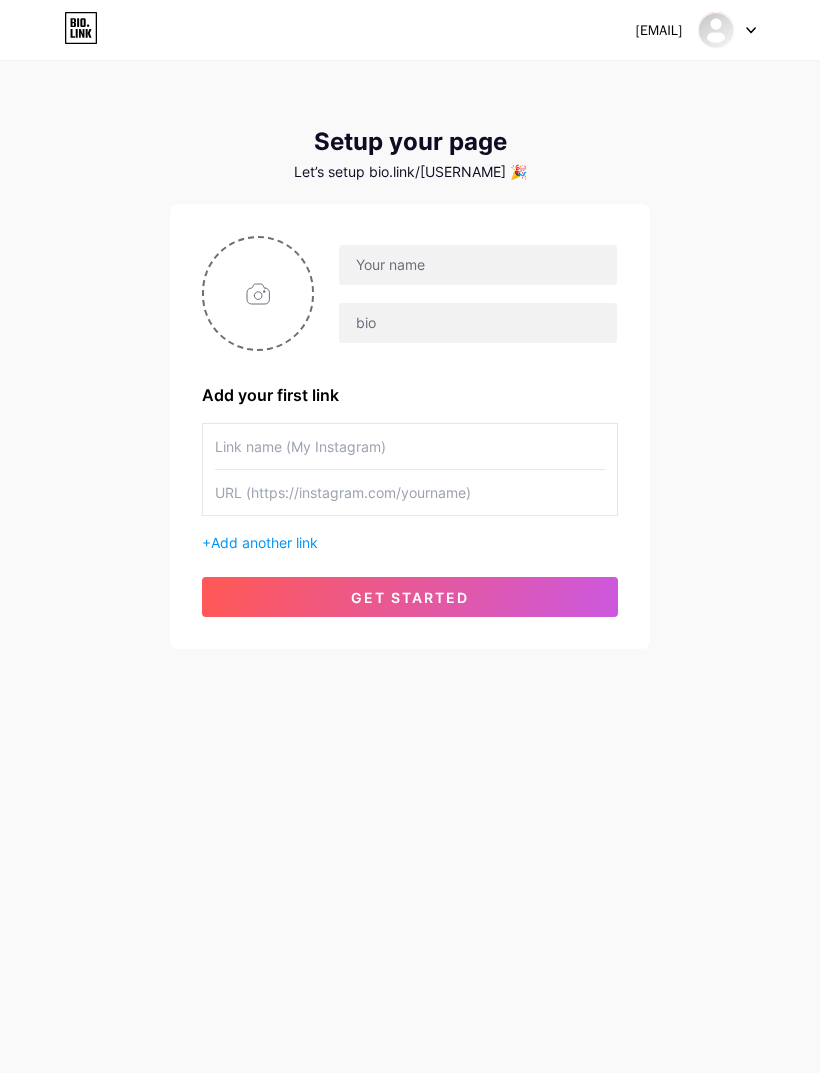 scroll, scrollTop: 0, scrollLeft: 0, axis: both 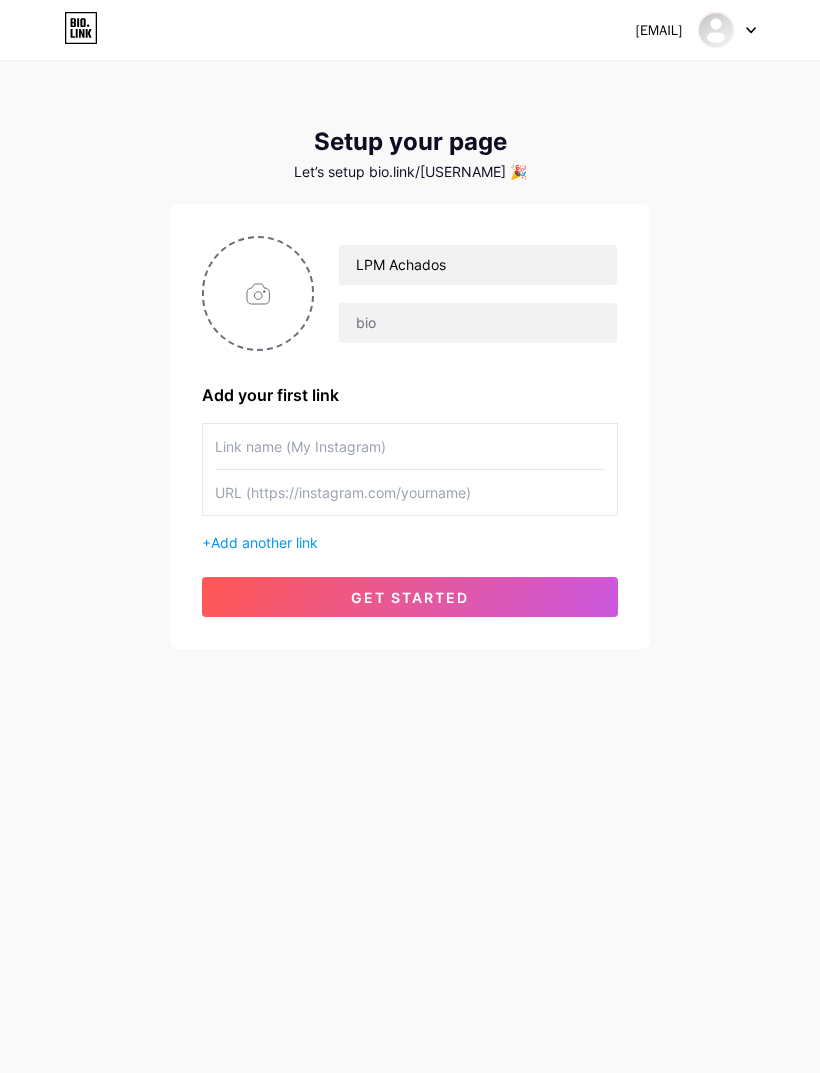 type on "LPM Achados" 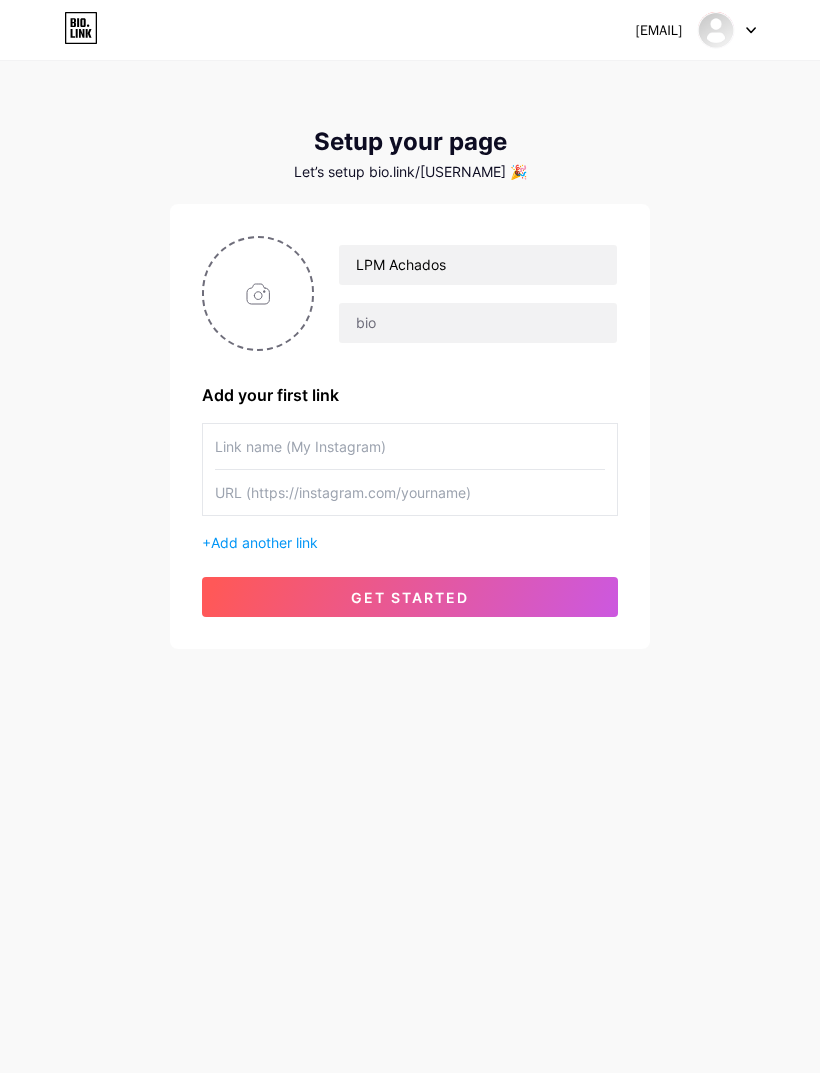 type on "C:\fakepath\2EEE4459-D1C3-4E2F-9C9F-684A524DFD64.png" 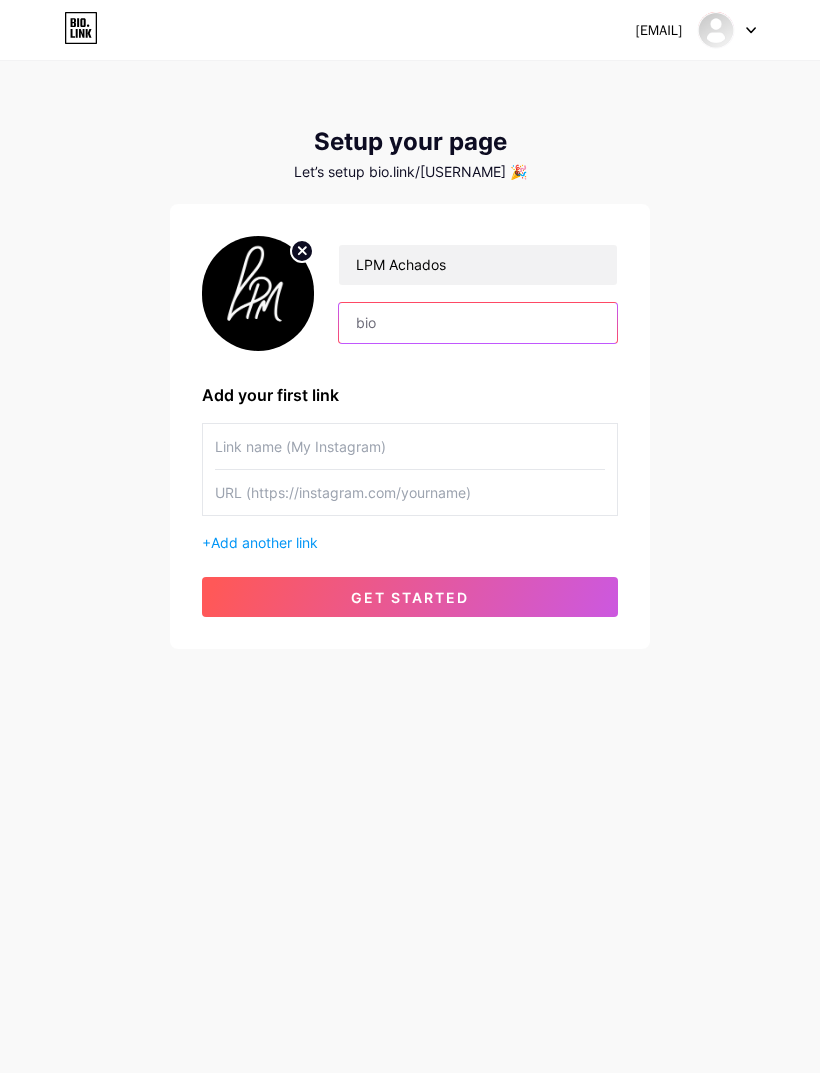 click at bounding box center (478, 323) 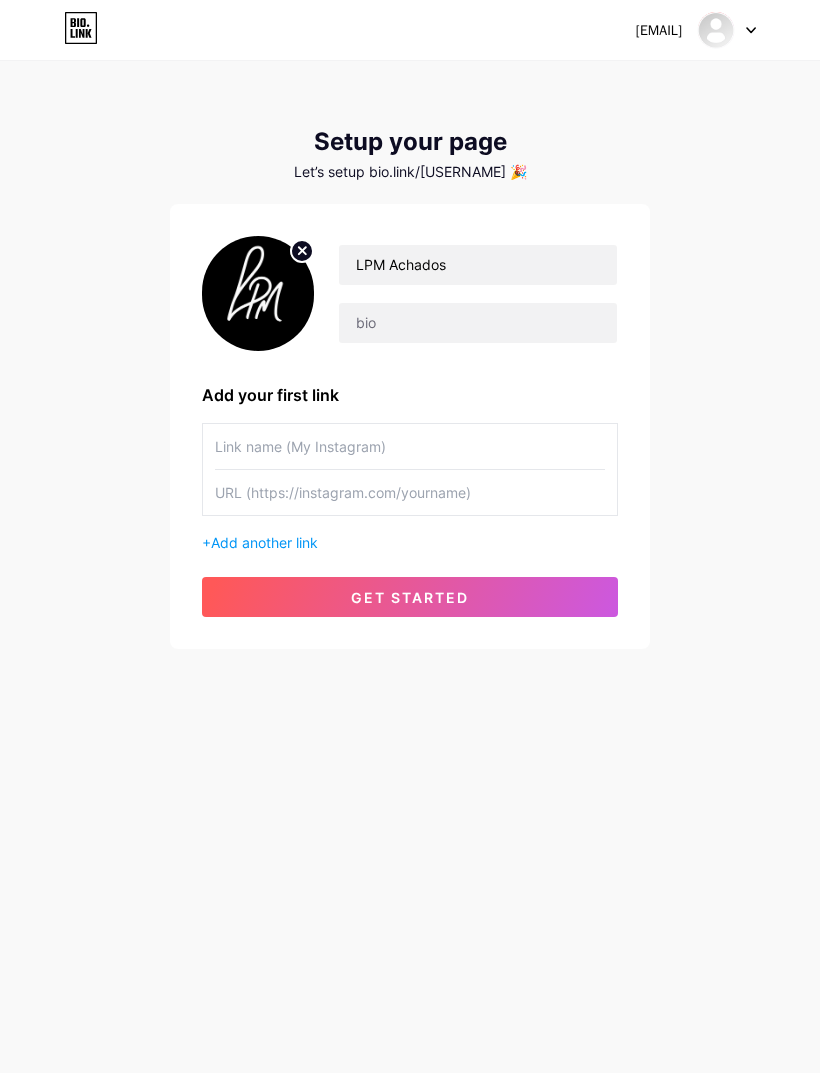 click on "[EMAIL] Dashboard Logout Setup your page Let’s setup bio.link/[USERNAME] 🎉 LPM Achados Add your first link + Add another link get started" at bounding box center [410, 356] 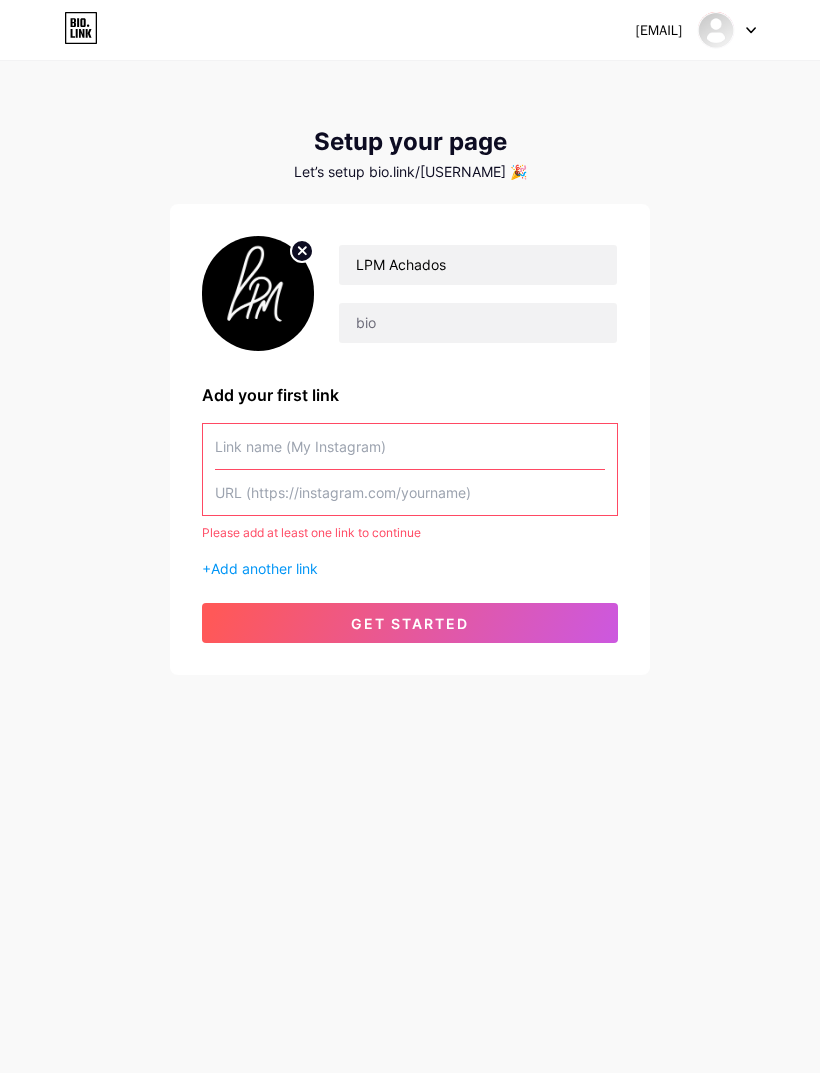 click at bounding box center [410, 446] 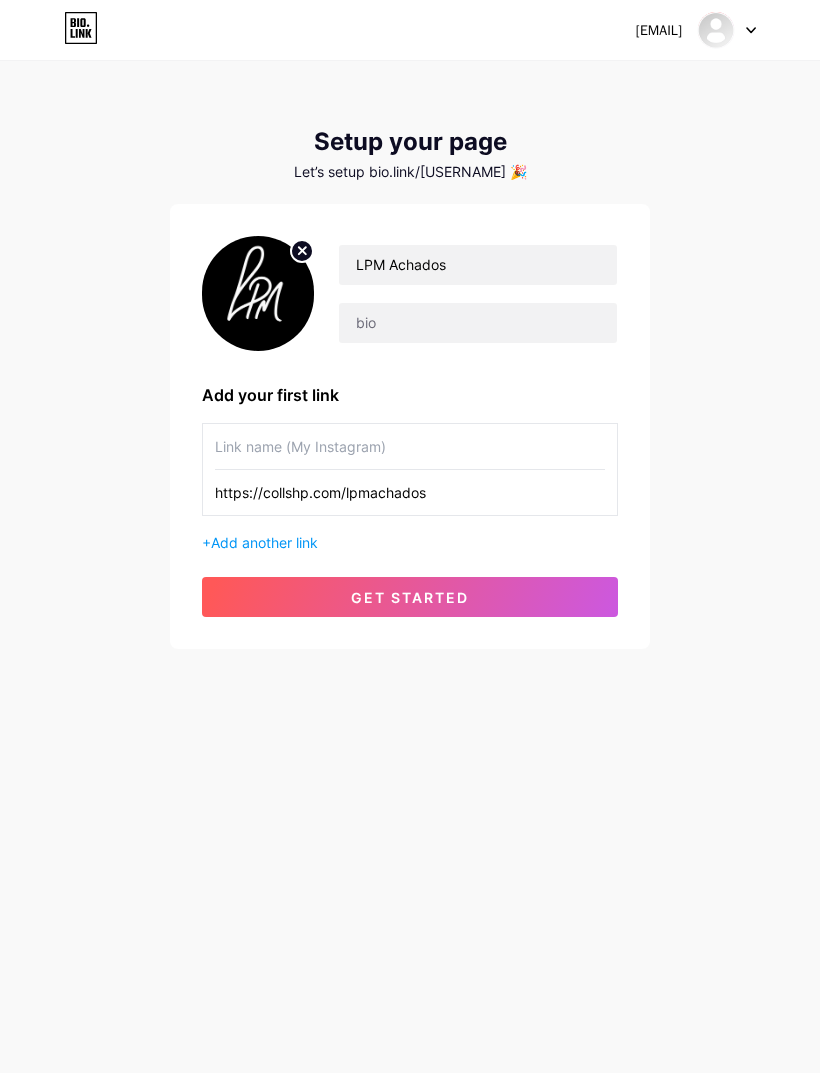 type on "https://collshp.com/lpmachados" 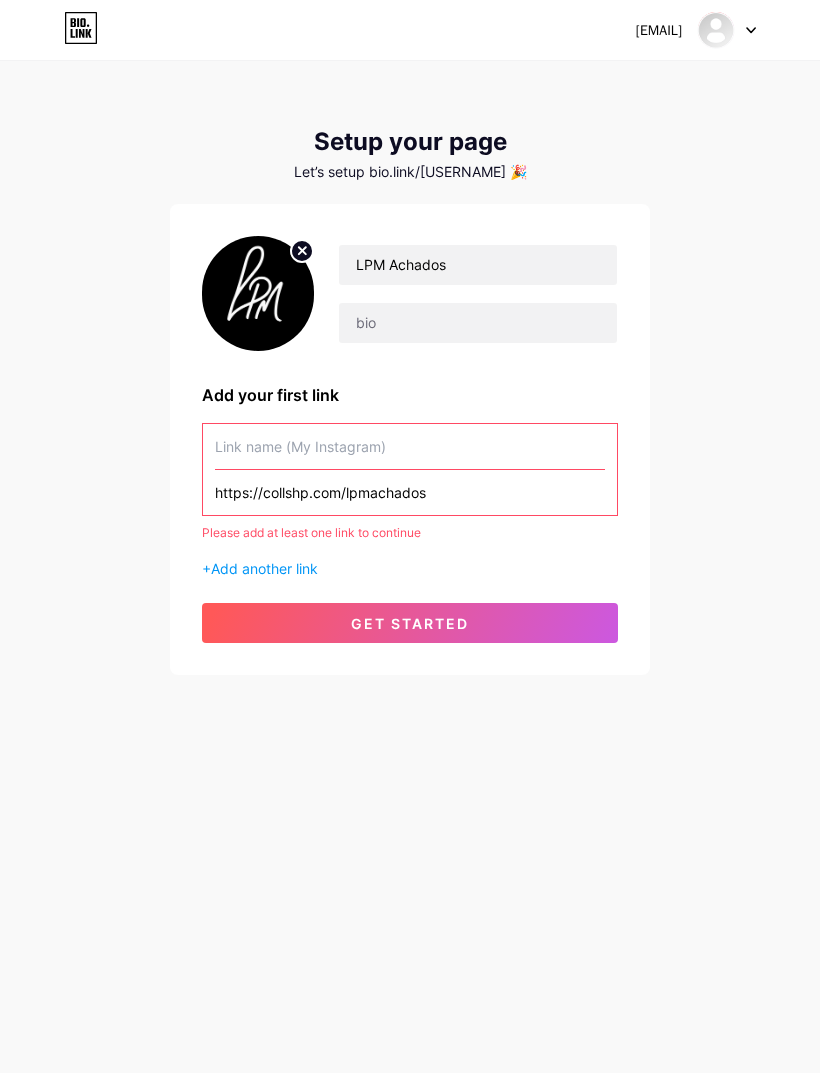 click at bounding box center (410, 446) 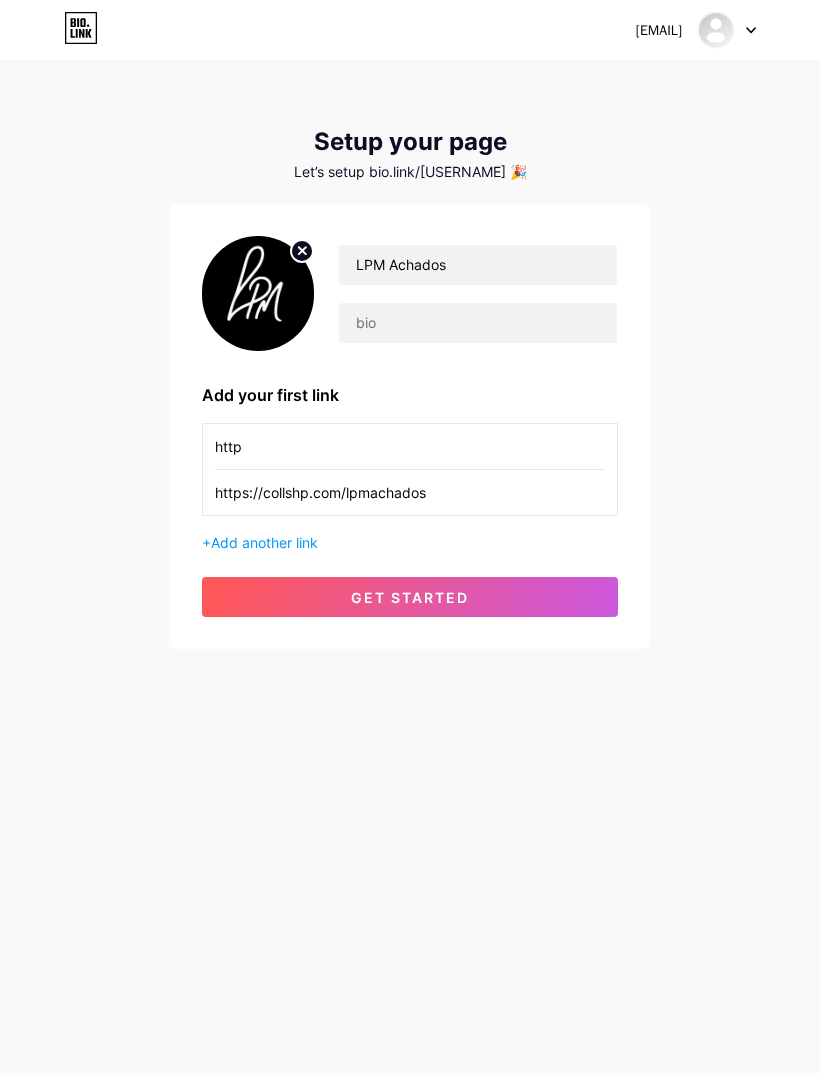 click on "https://collshp.com/lpmachados" at bounding box center (410, 492) 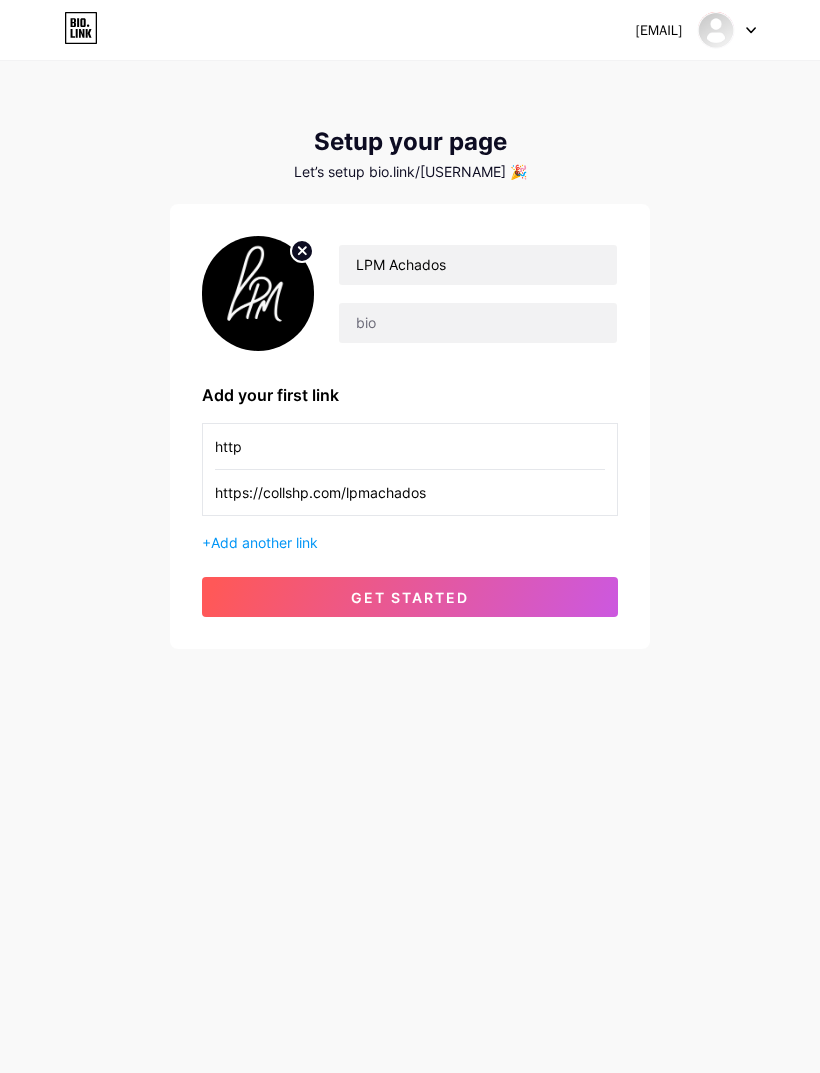 click on "https://collshp.com/lpmachados" at bounding box center (410, 492) 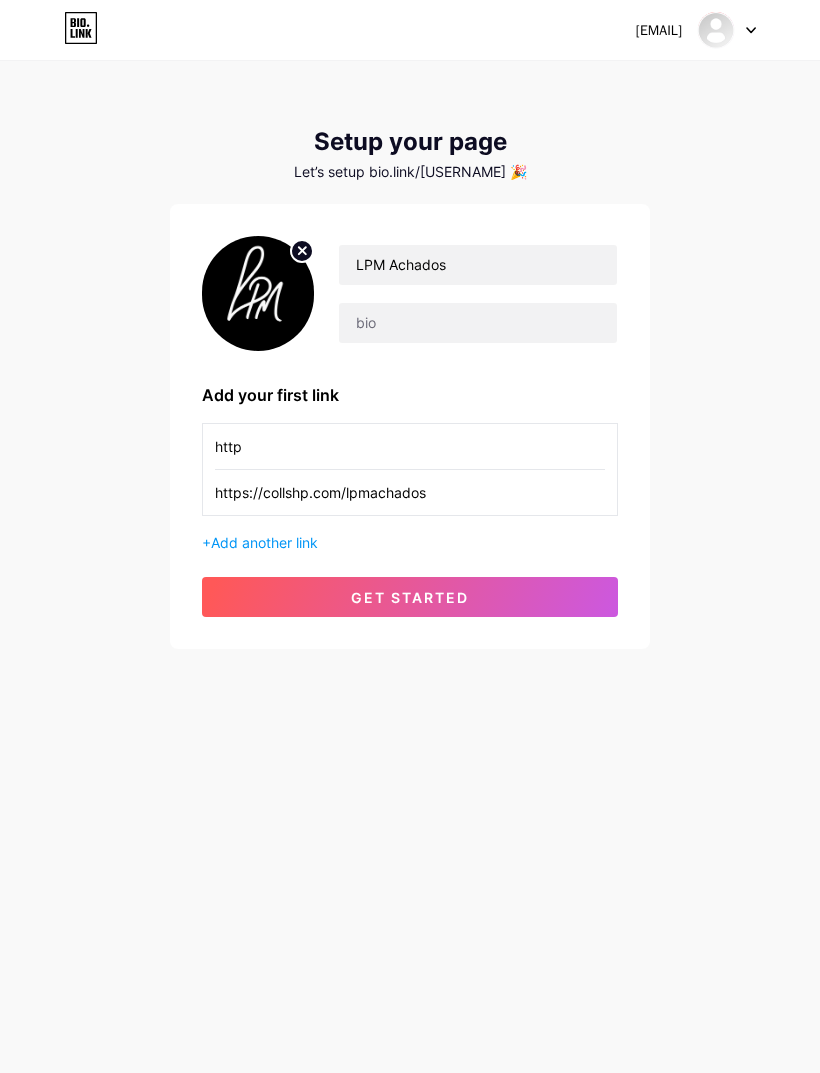 click on "http" at bounding box center [410, 446] 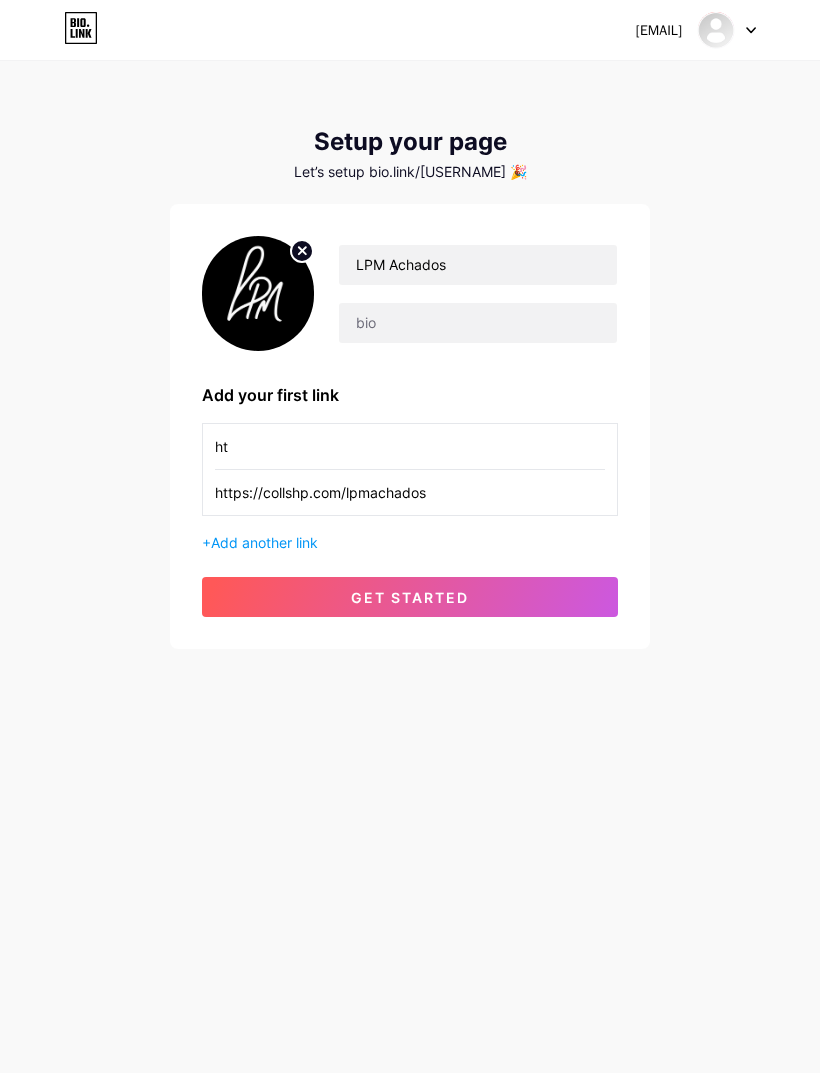 type on "h" 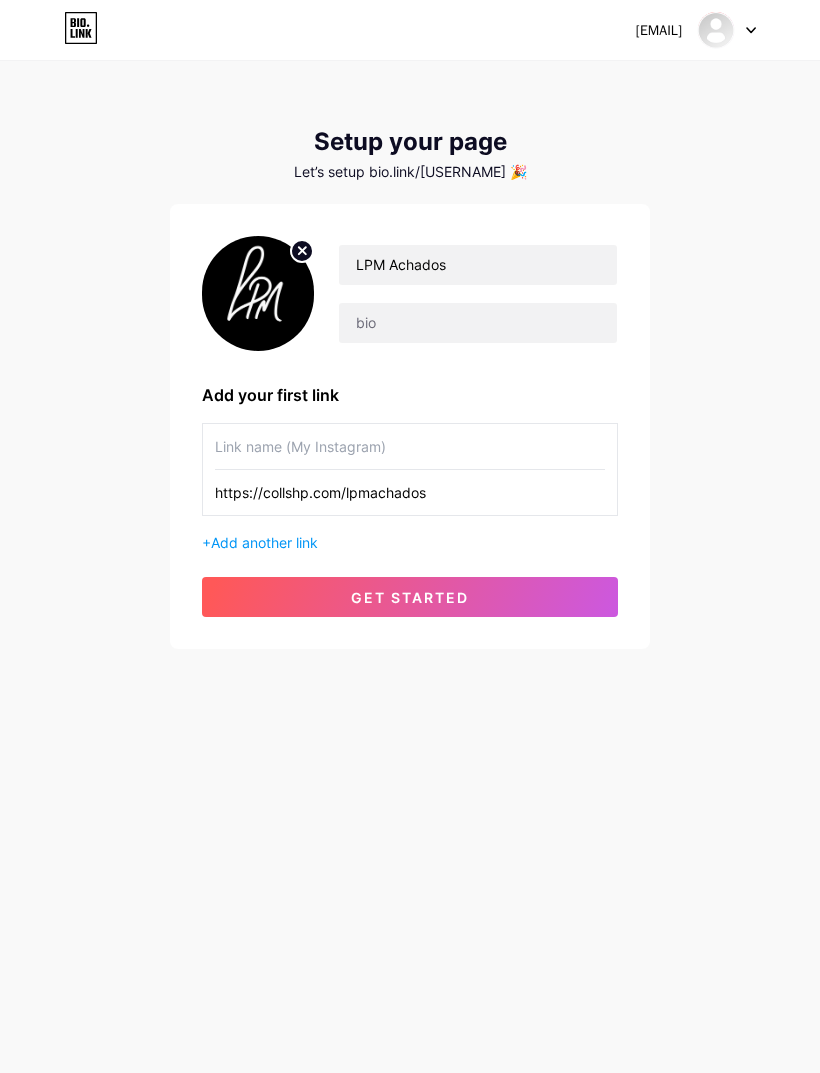 click at bounding box center (410, 446) 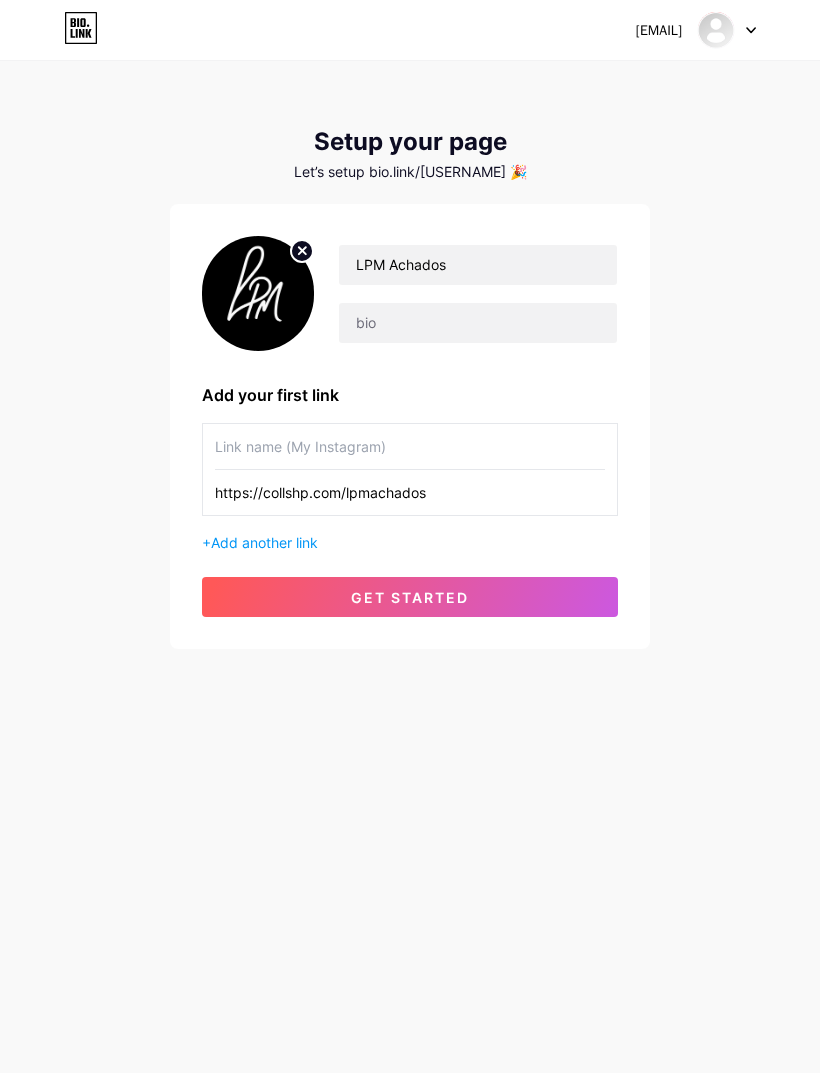paste on "https://collshp.com/lpmachados" 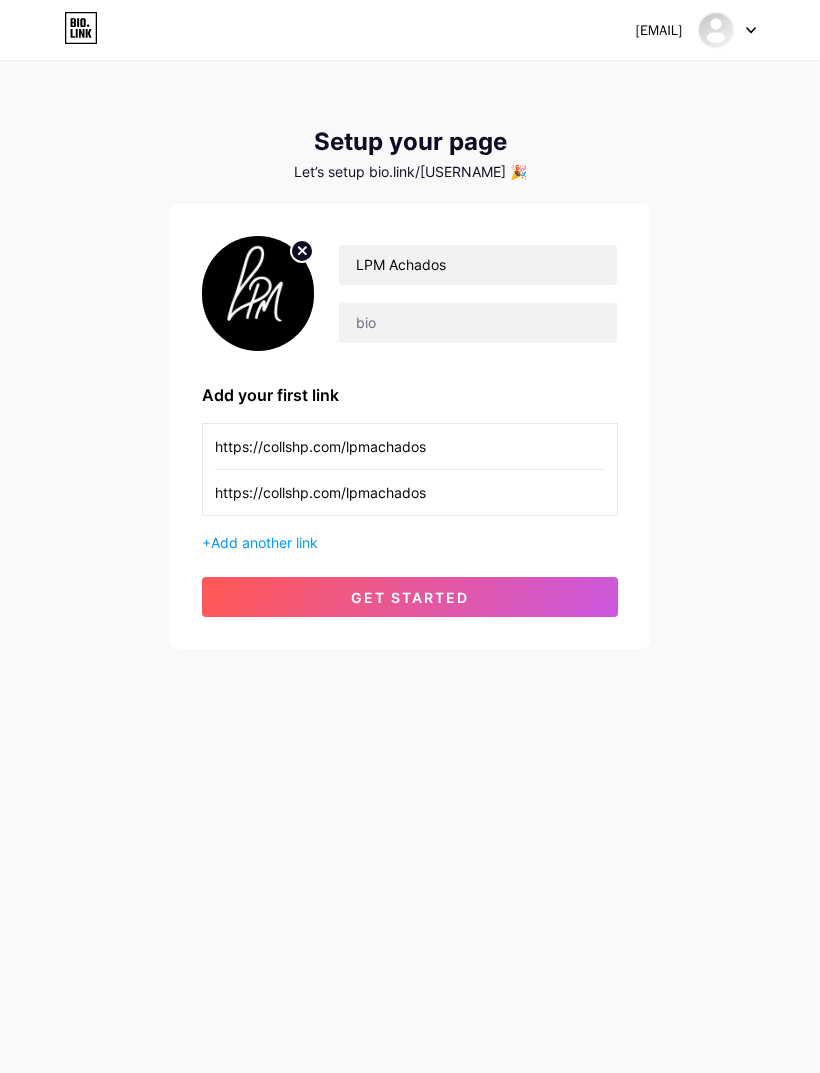 type on "https://collshp.com/lpmachados" 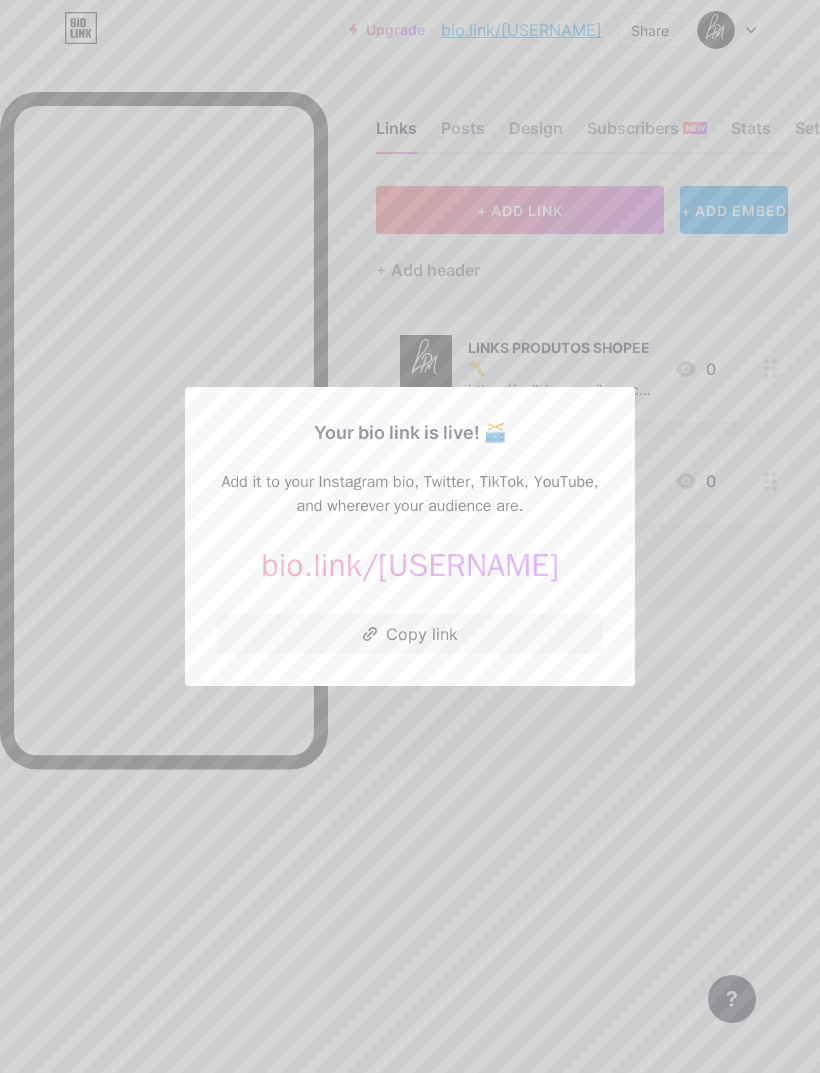 click on "Copy link" at bounding box center [410, 634] 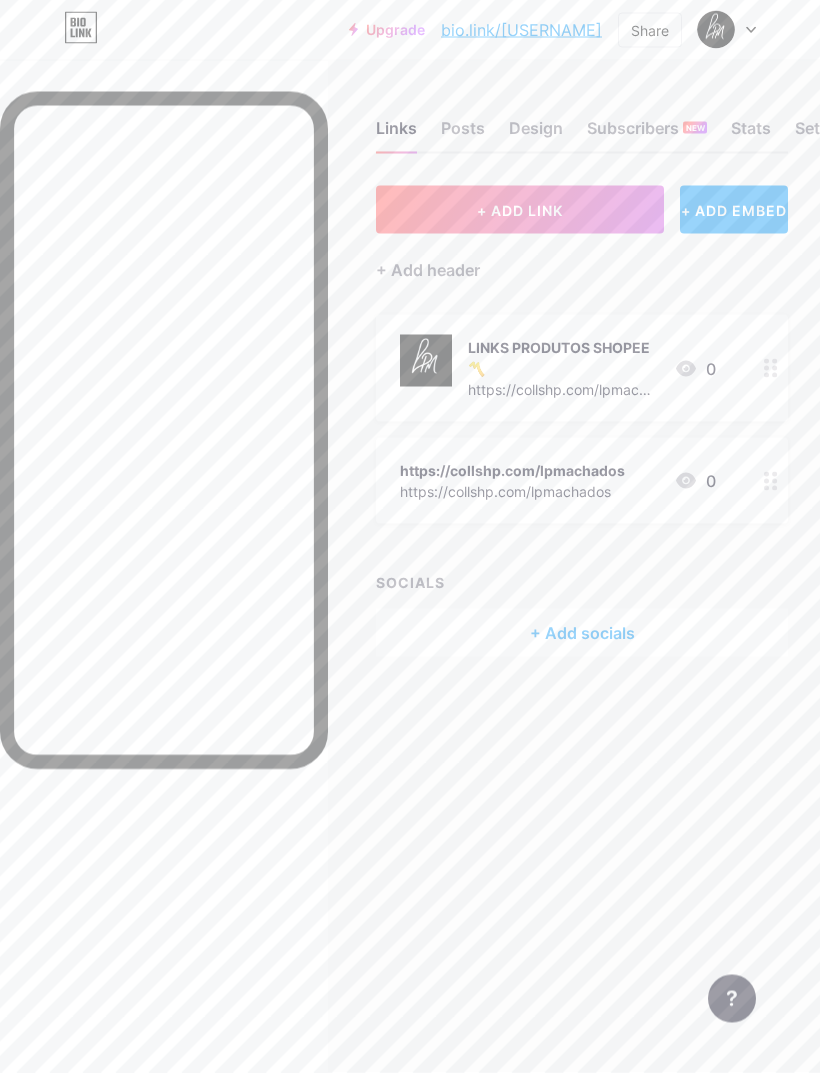 scroll, scrollTop: 0, scrollLeft: 0, axis: both 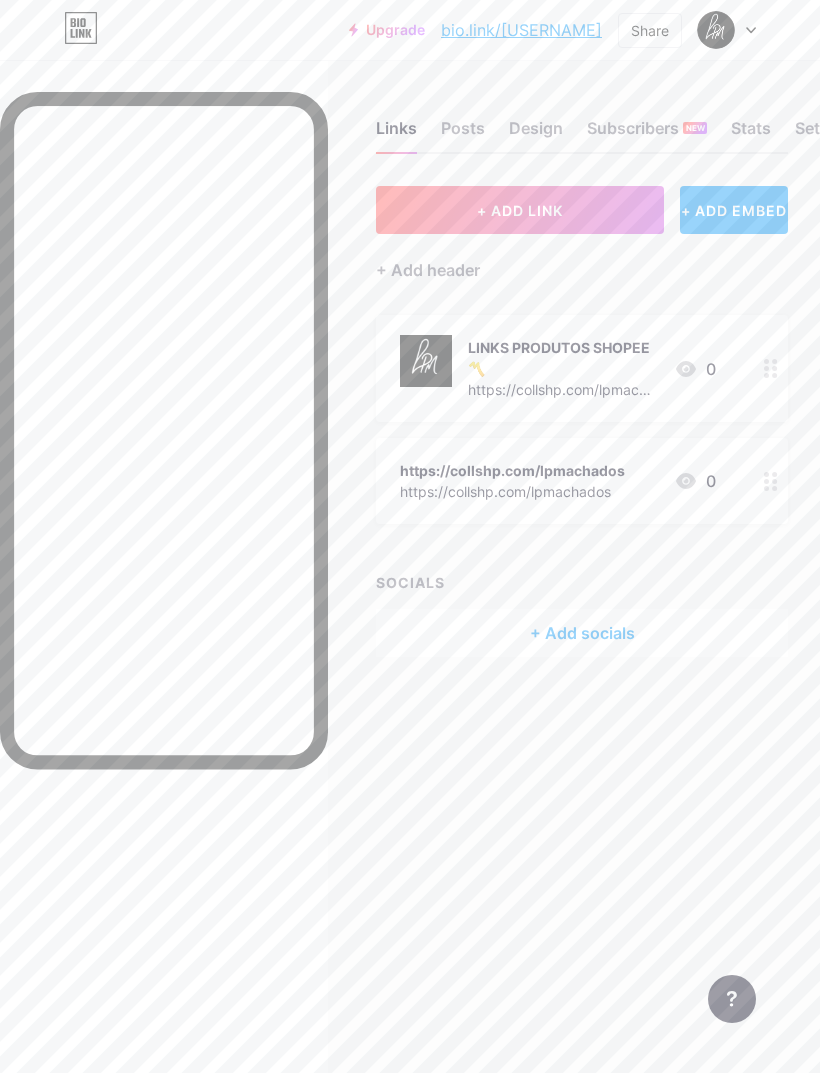 click at bounding box center (716, 30) 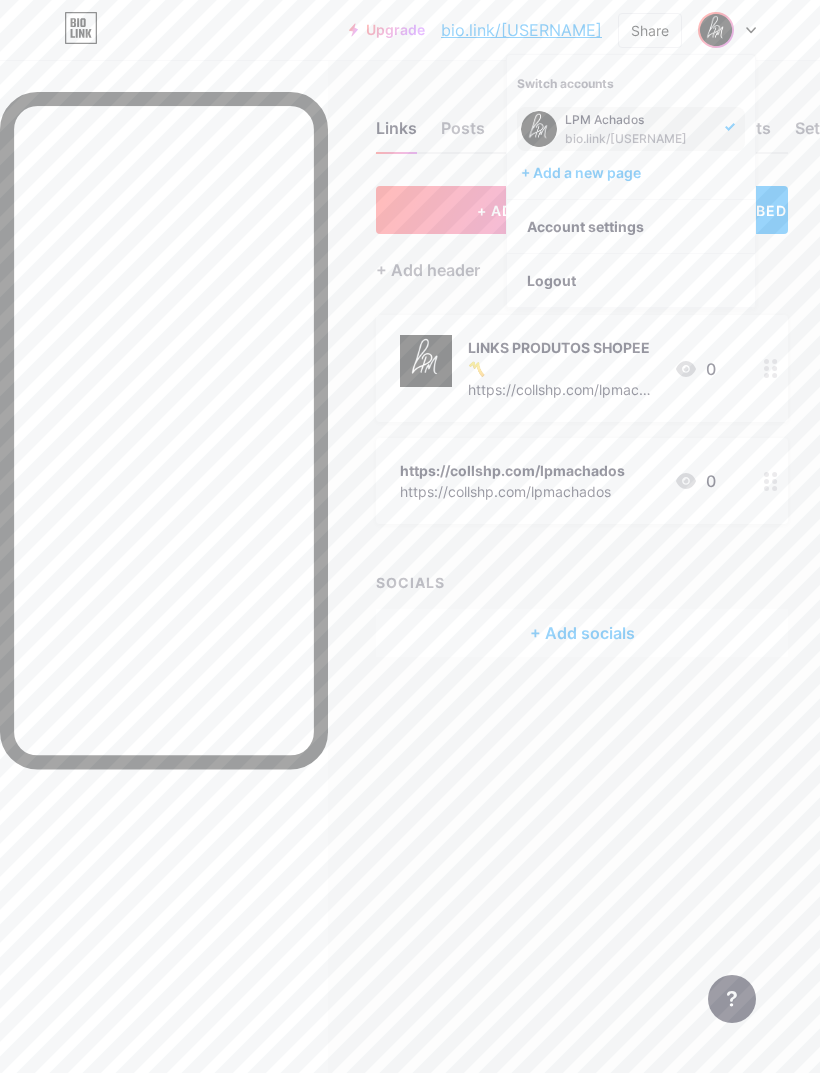 click on "bio.link/[USERNAME]" at bounding box center (639, 139) 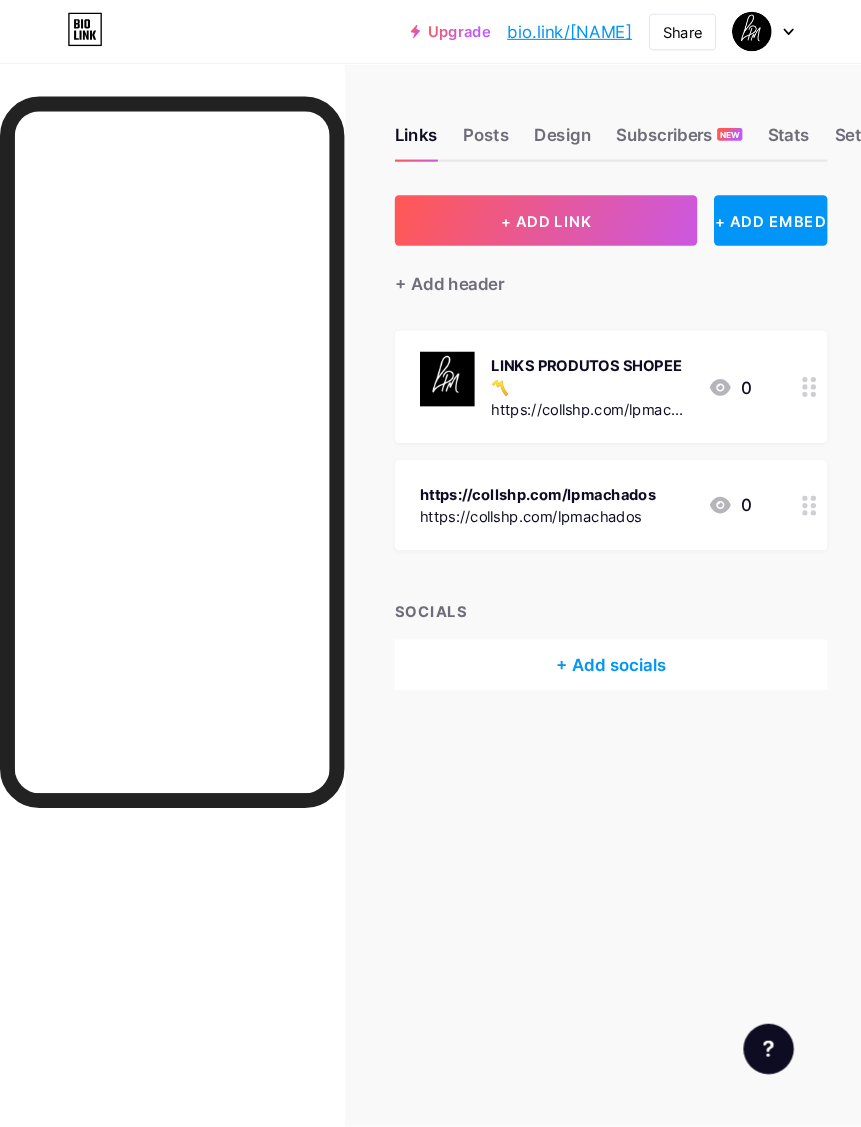 scroll, scrollTop: 5, scrollLeft: 0, axis: vertical 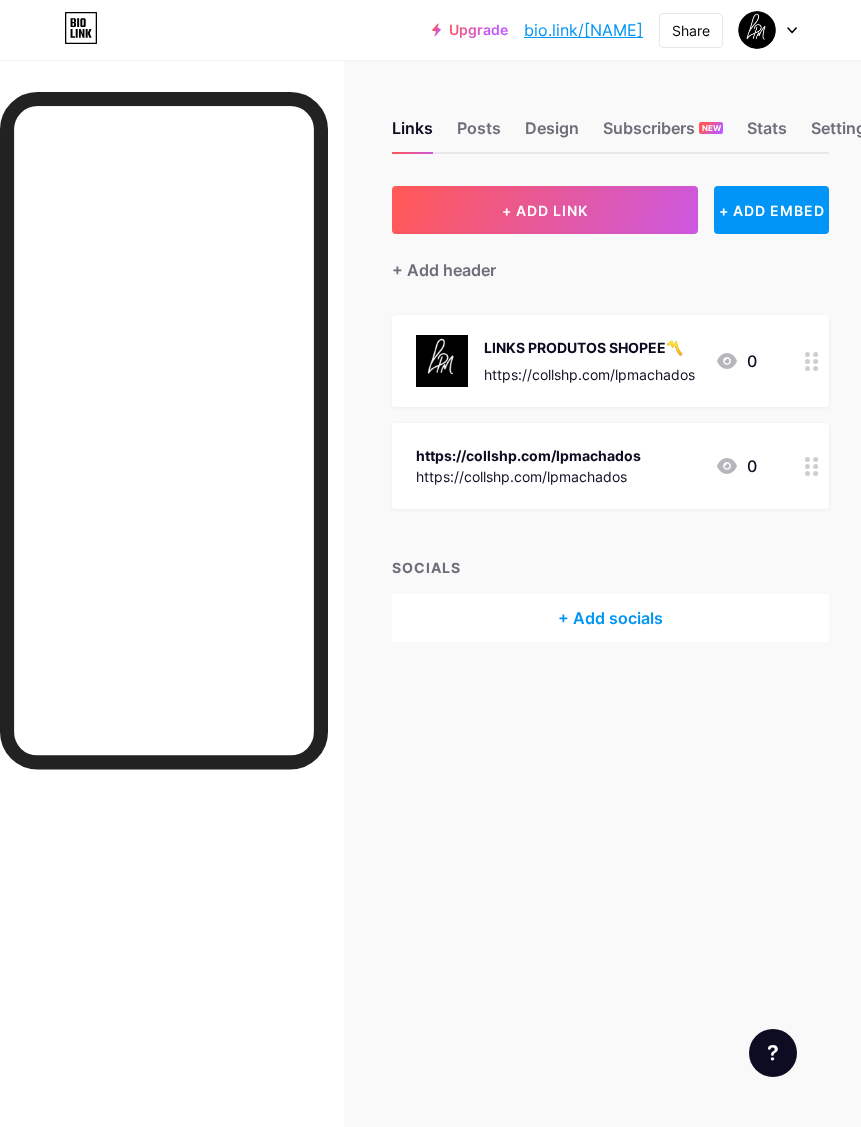 click at bounding box center (768, 30) 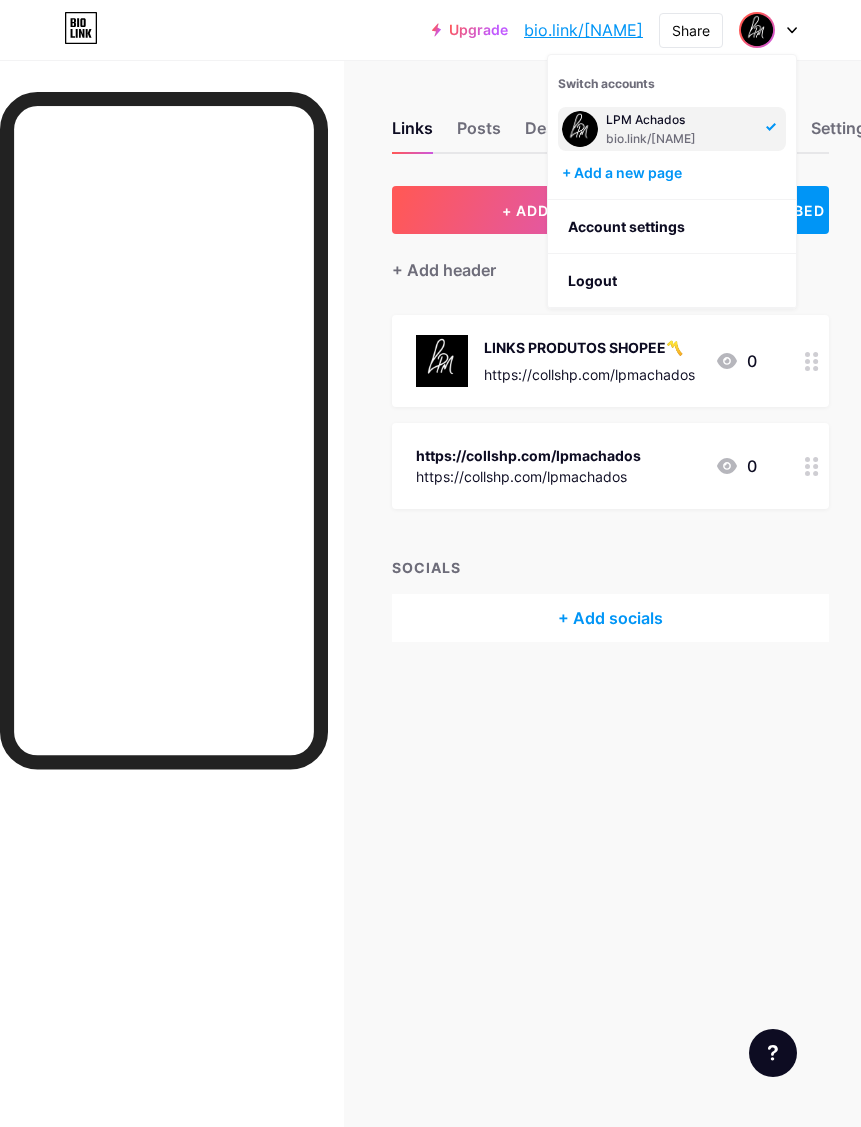 click on "Account settings" at bounding box center (672, 227) 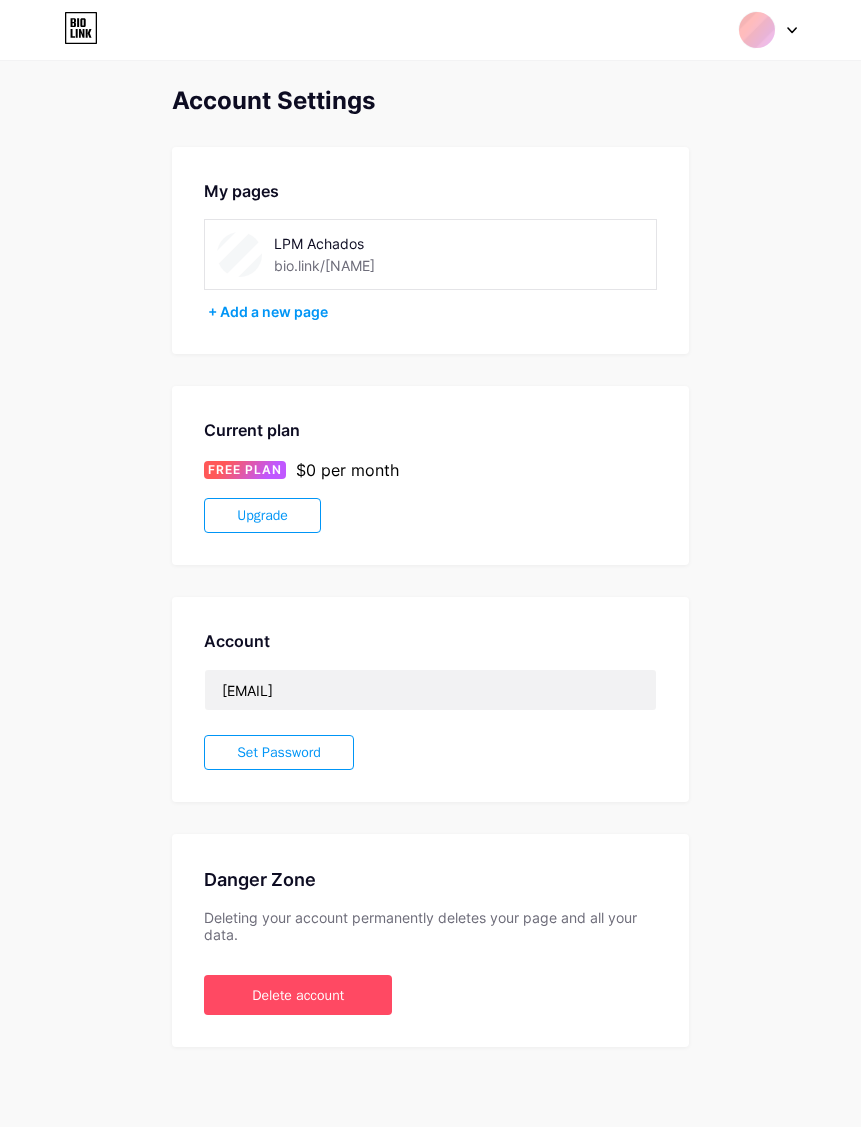 scroll, scrollTop: 0, scrollLeft: 0, axis: both 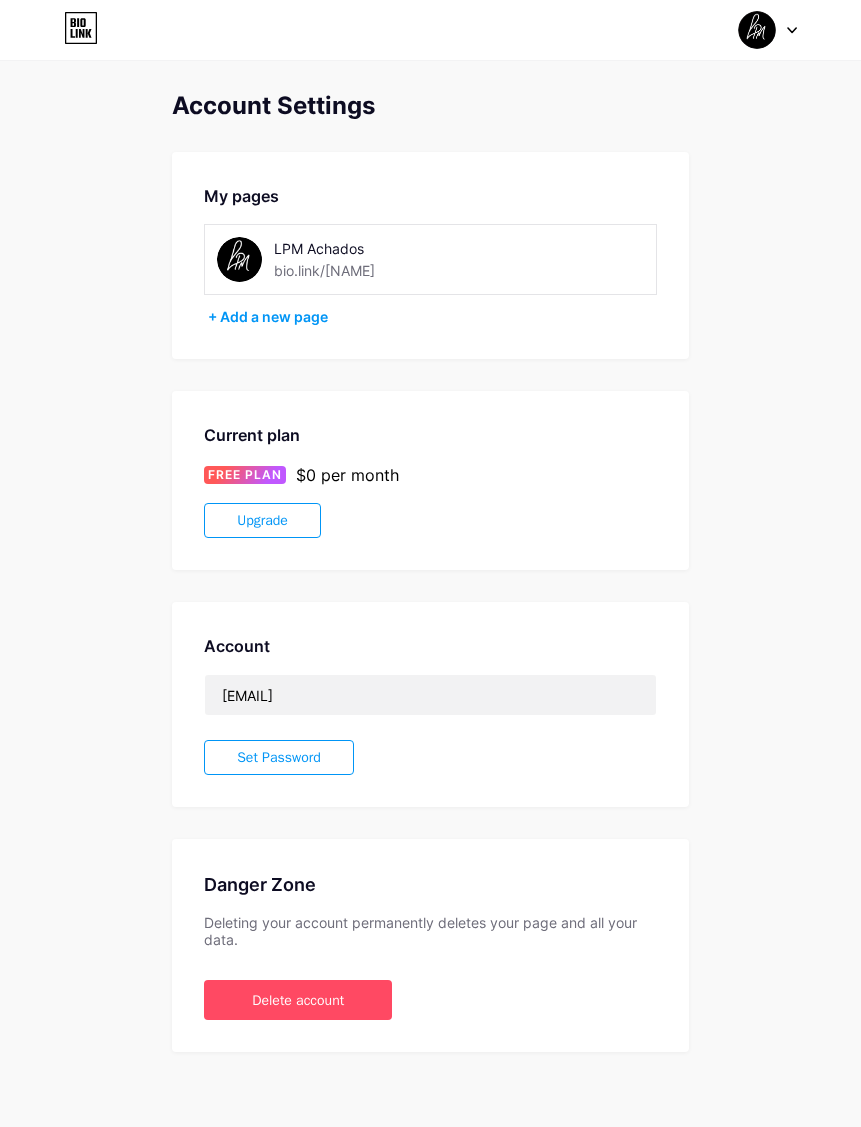 click on "LPM Achados   bio.link/isabelaijf" at bounding box center [430, 259] 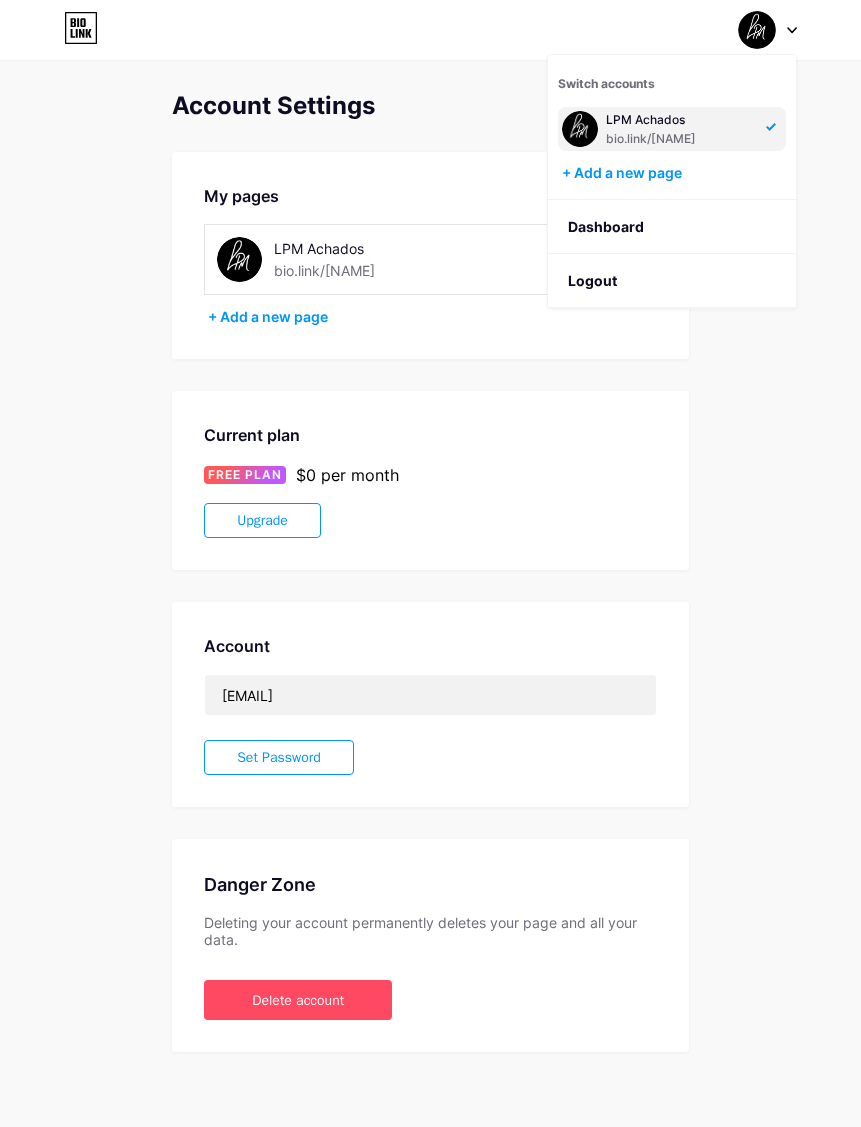 click on "Dashboard" at bounding box center (672, 227) 